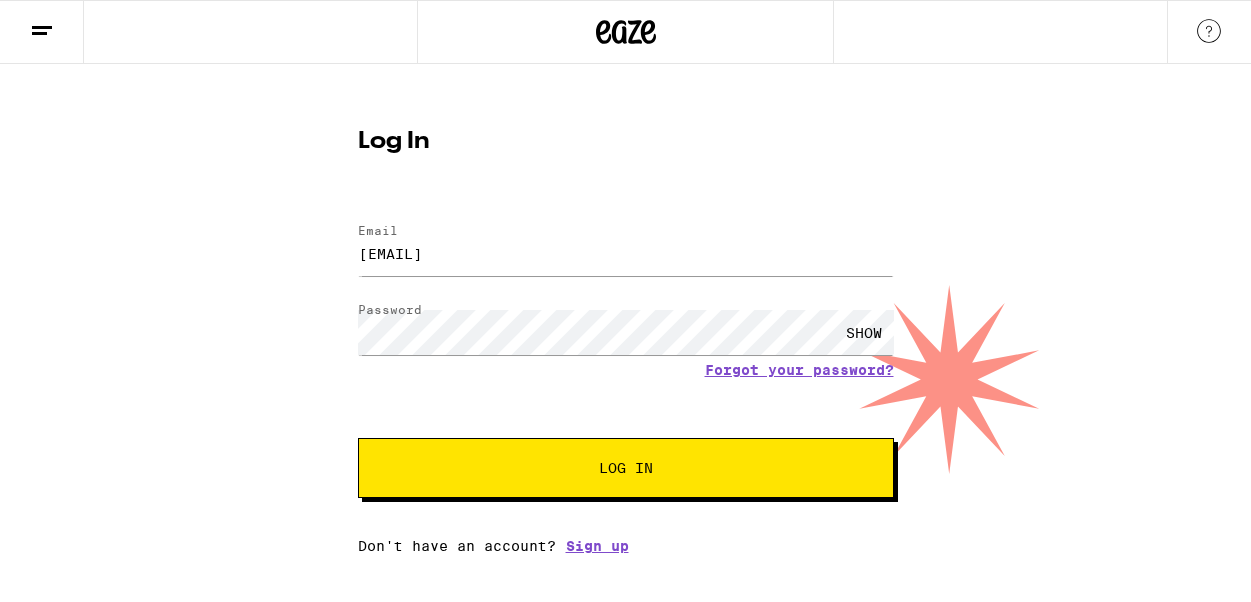 scroll, scrollTop: 0, scrollLeft: 0, axis: both 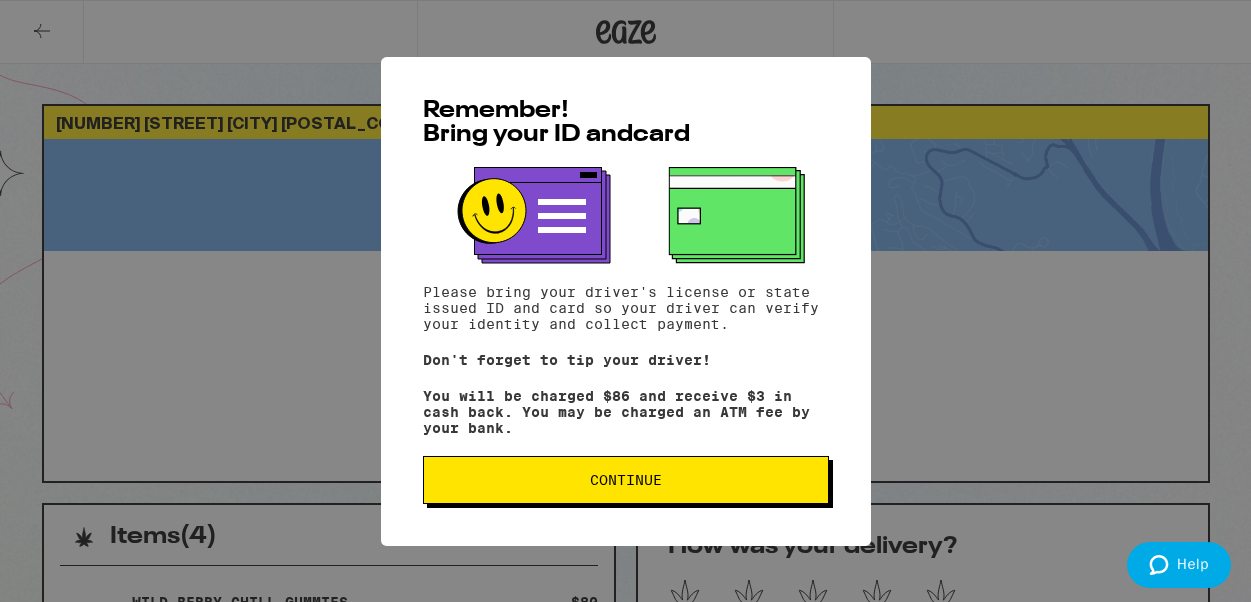 click on "Continue" at bounding box center [626, 480] 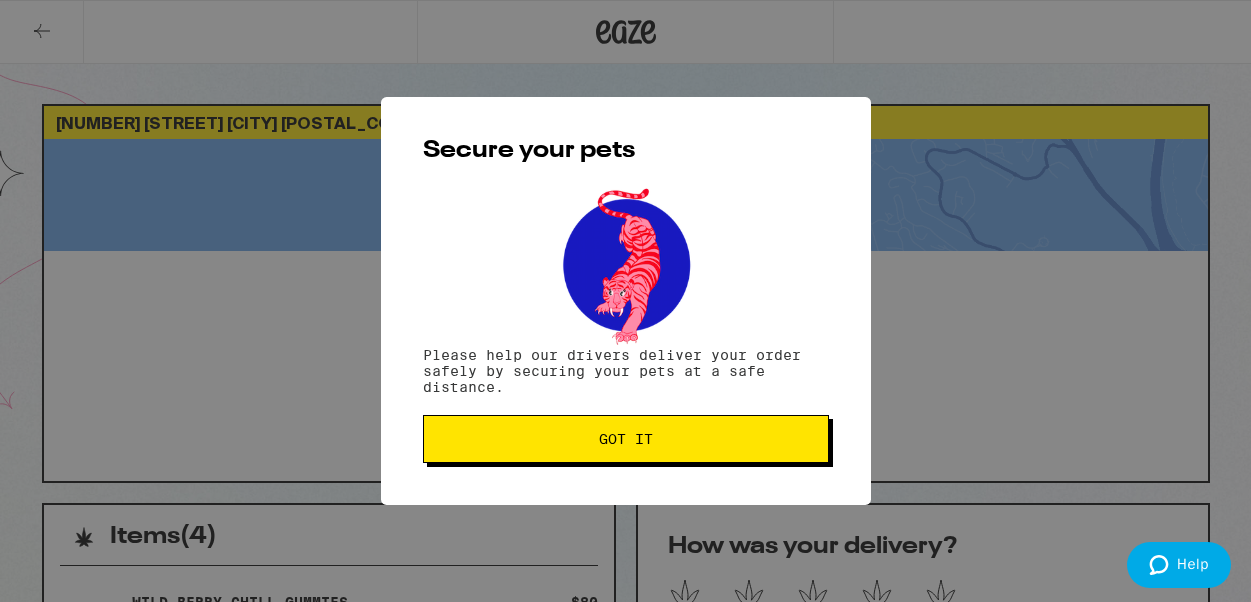 click on "Got it" at bounding box center [626, 439] 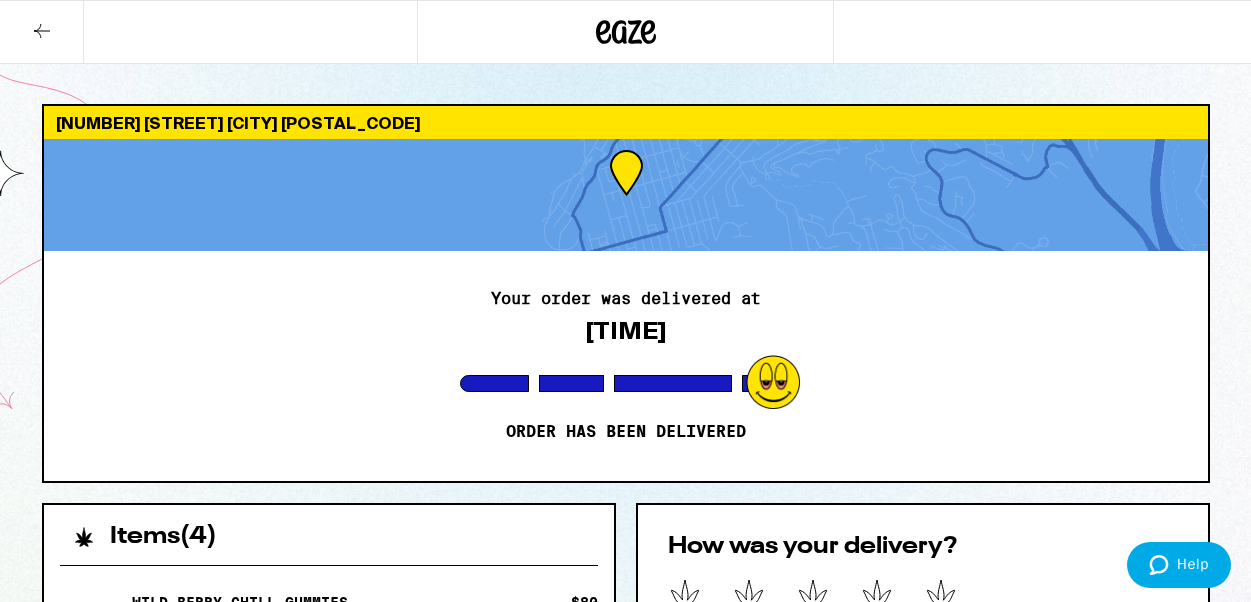 click at bounding box center [42, 32] 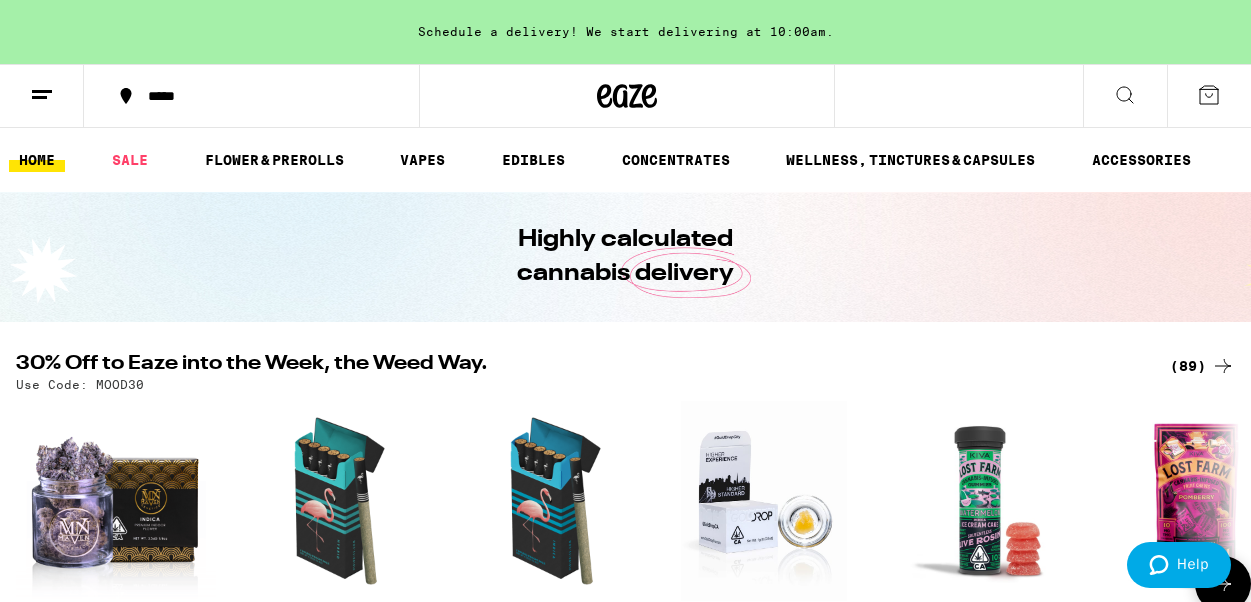 scroll, scrollTop: 0, scrollLeft: 0, axis: both 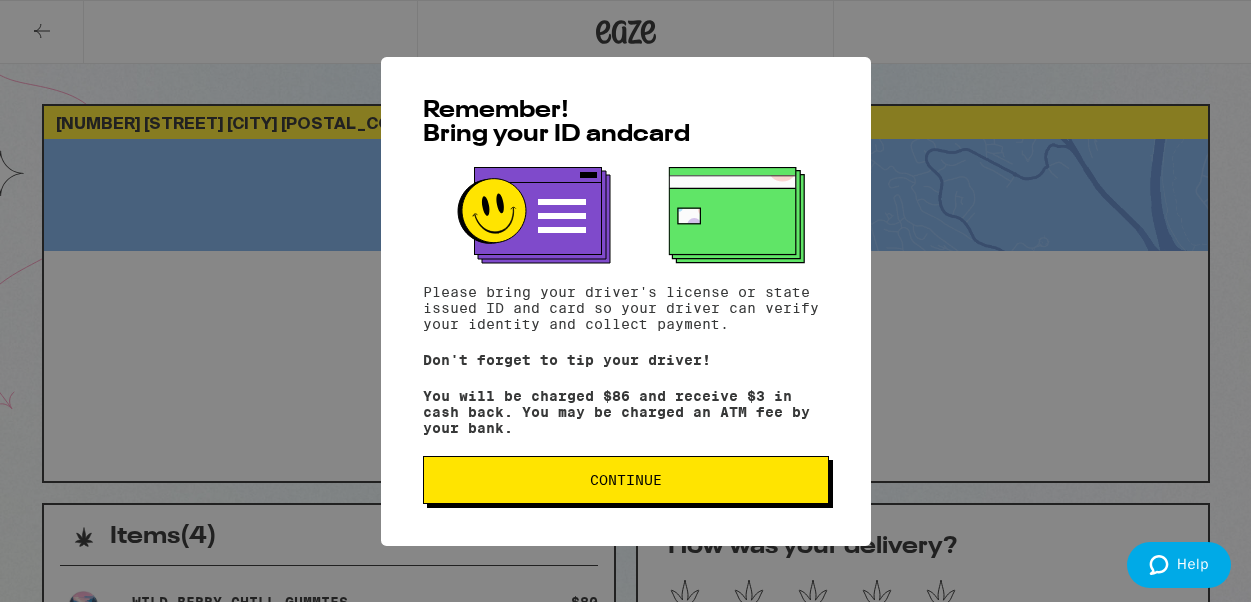 click on "Remember! Bring your ID and card Please bring your driver's license or state issued ID and card so your driver can verify your identity and collect payment. Don't forget to tip your driver! You will be charged $[PRICE] and receive $[PRICE] in cash back. You may be charged an ATM fee by your bank. Continue" at bounding box center [626, 301] 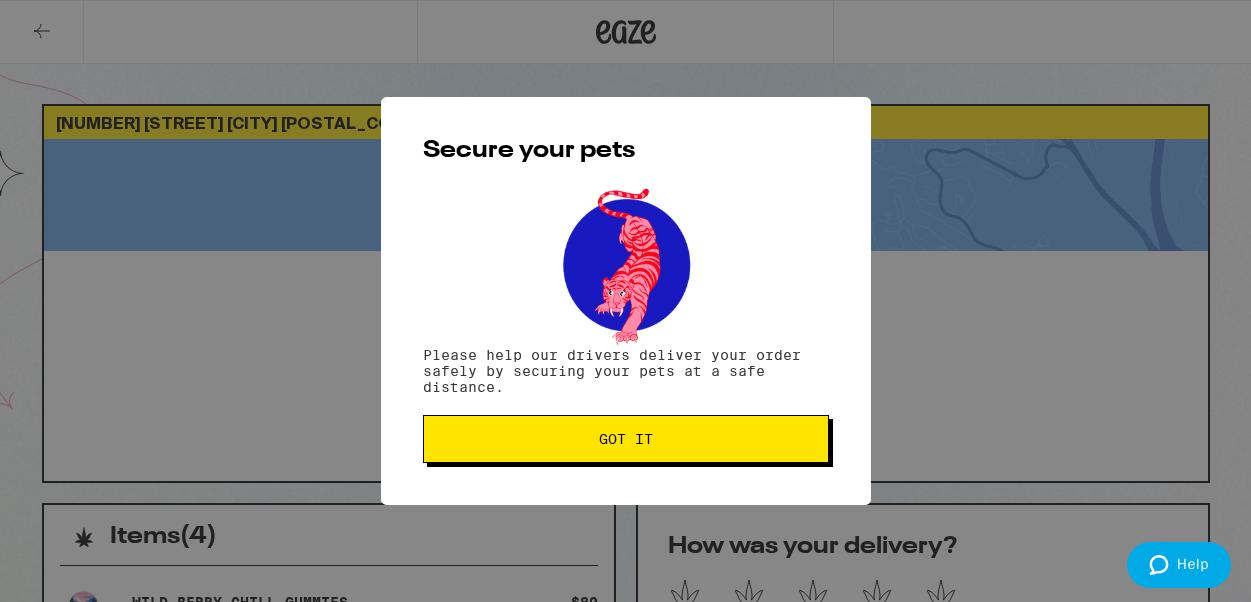 click on "Secure your pets Please help our drivers deliver your order safely by securing your pets at a safe distance. Got it" at bounding box center (626, 301) 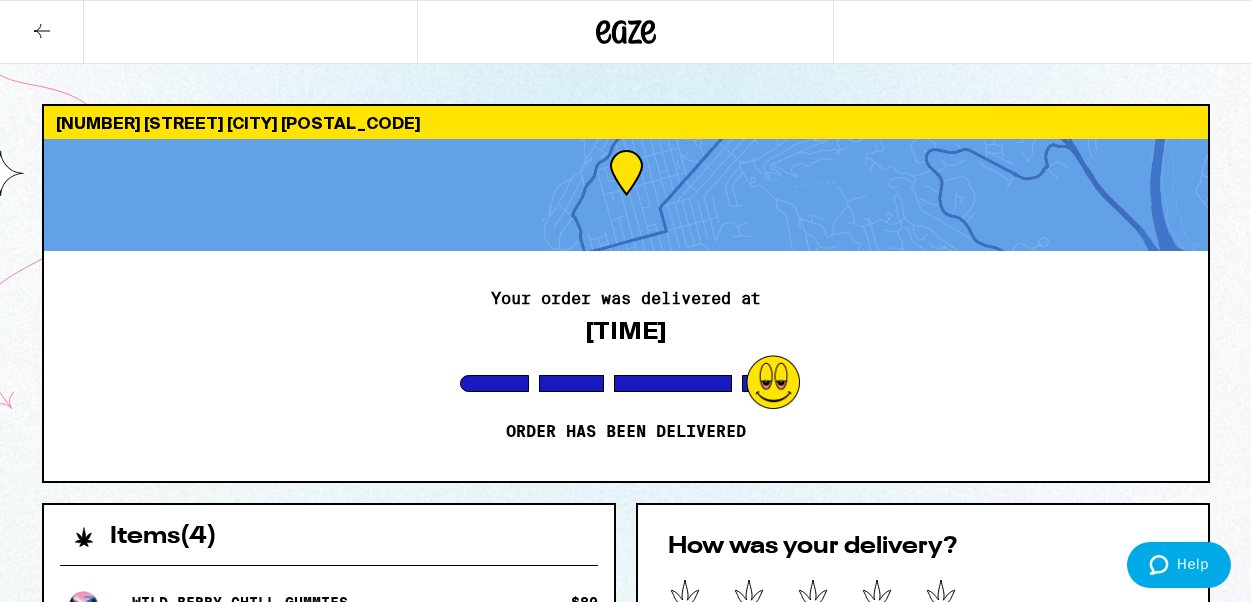 click at bounding box center (42, 32) 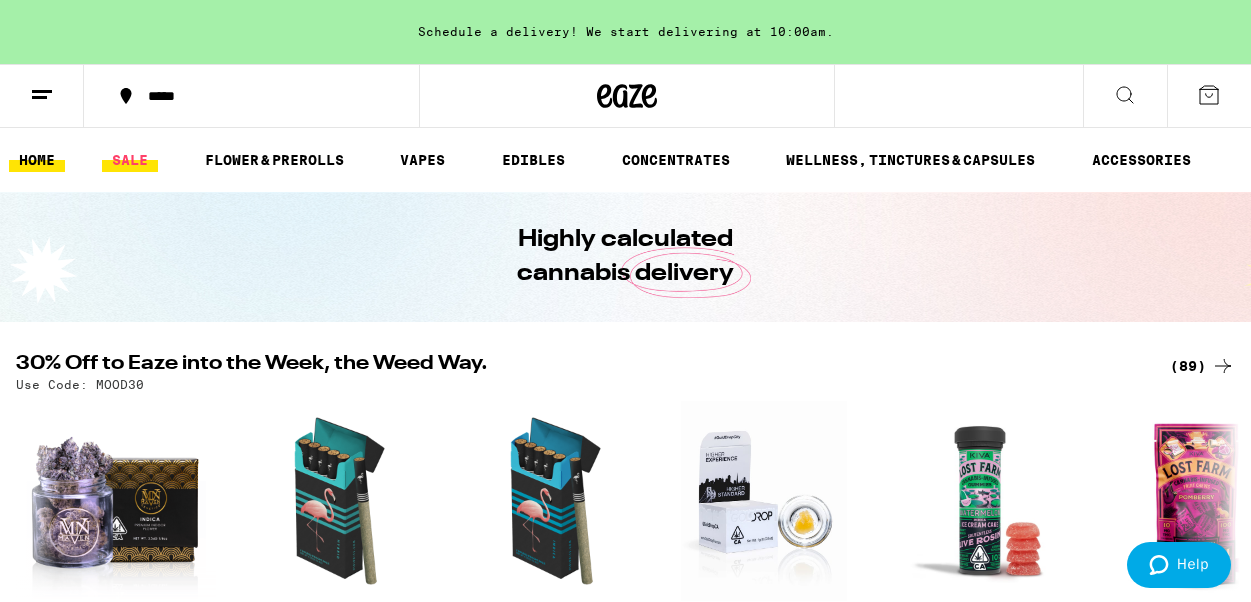 click on "SALE" at bounding box center [130, 160] 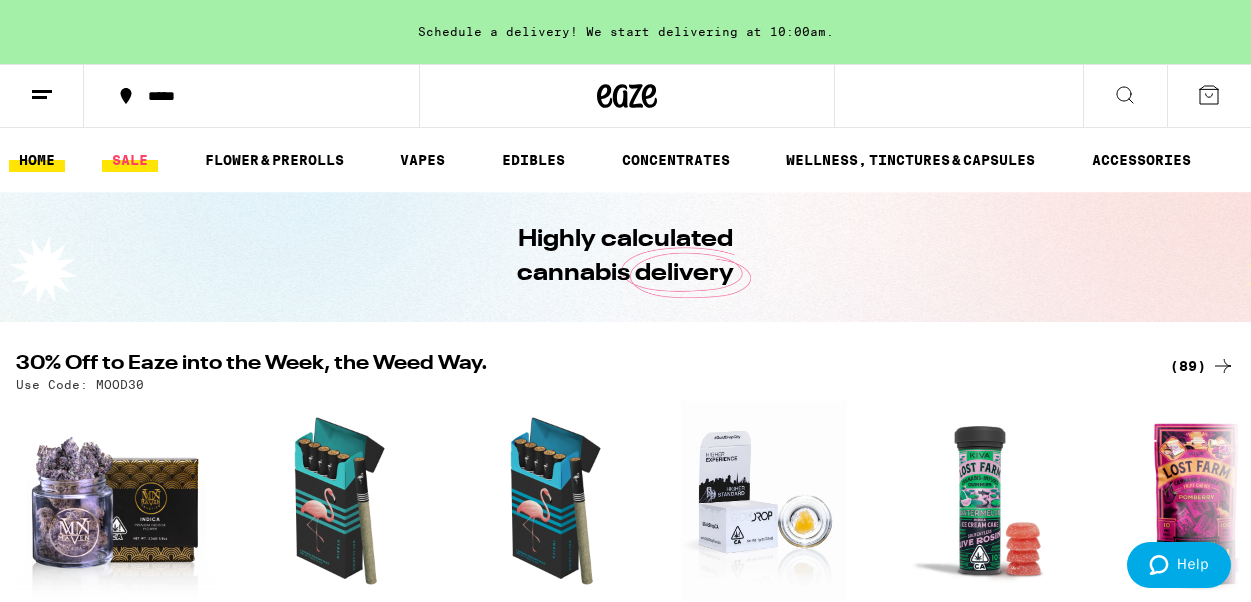 scroll, scrollTop: 0, scrollLeft: 0, axis: both 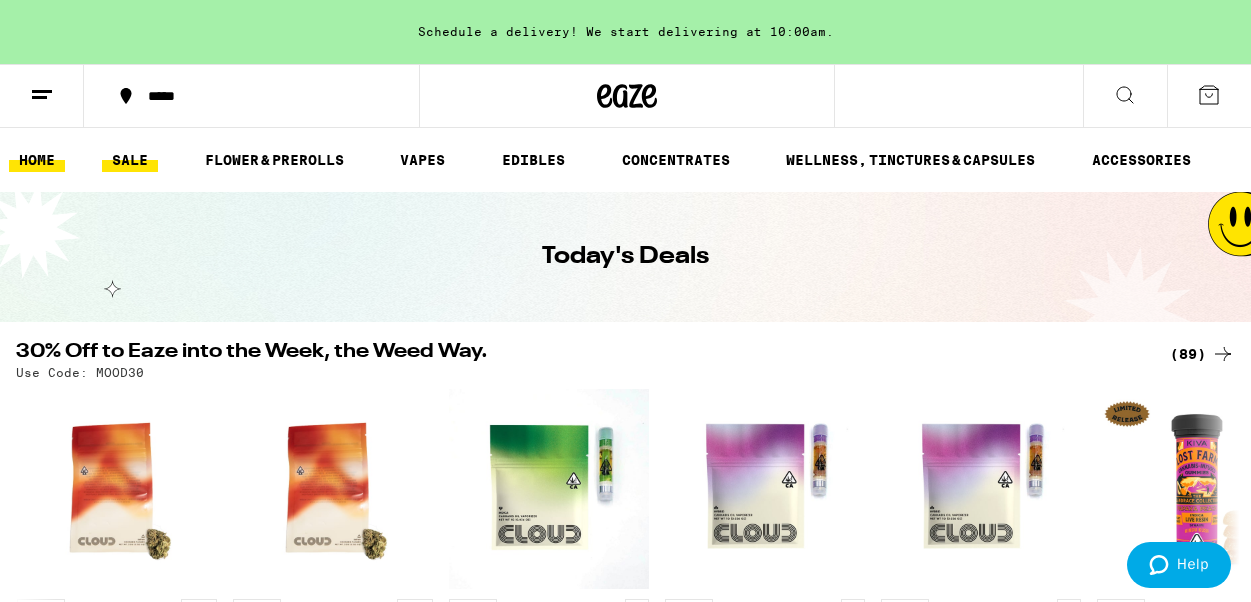 click on "HOME" at bounding box center (37, 160) 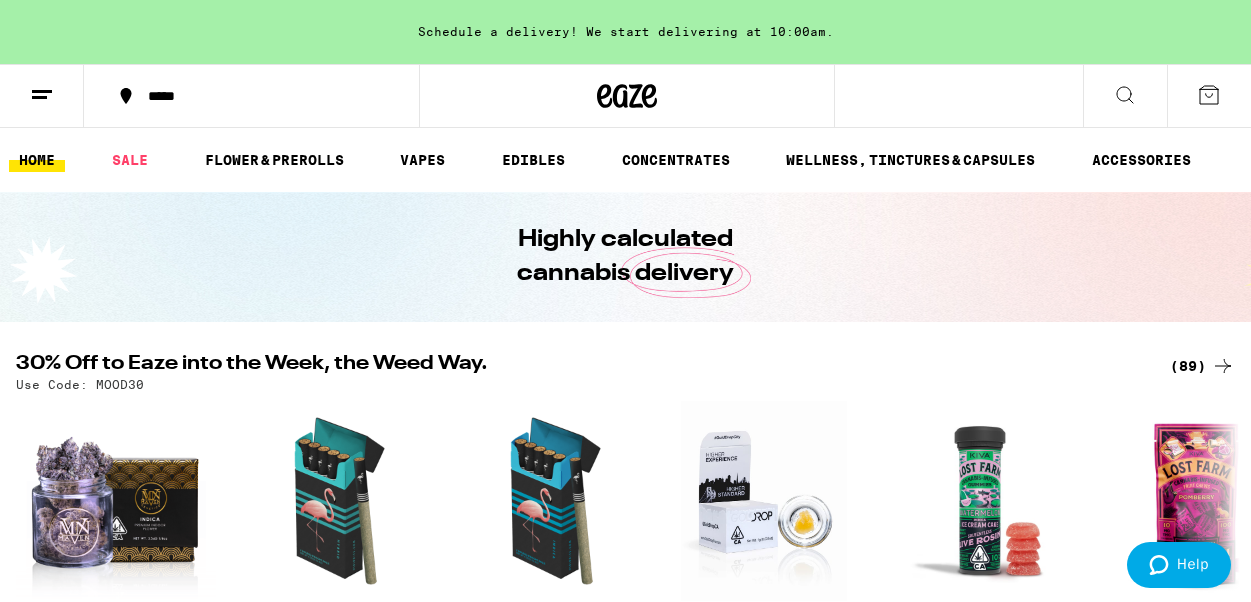 scroll, scrollTop: 696, scrollLeft: 0, axis: vertical 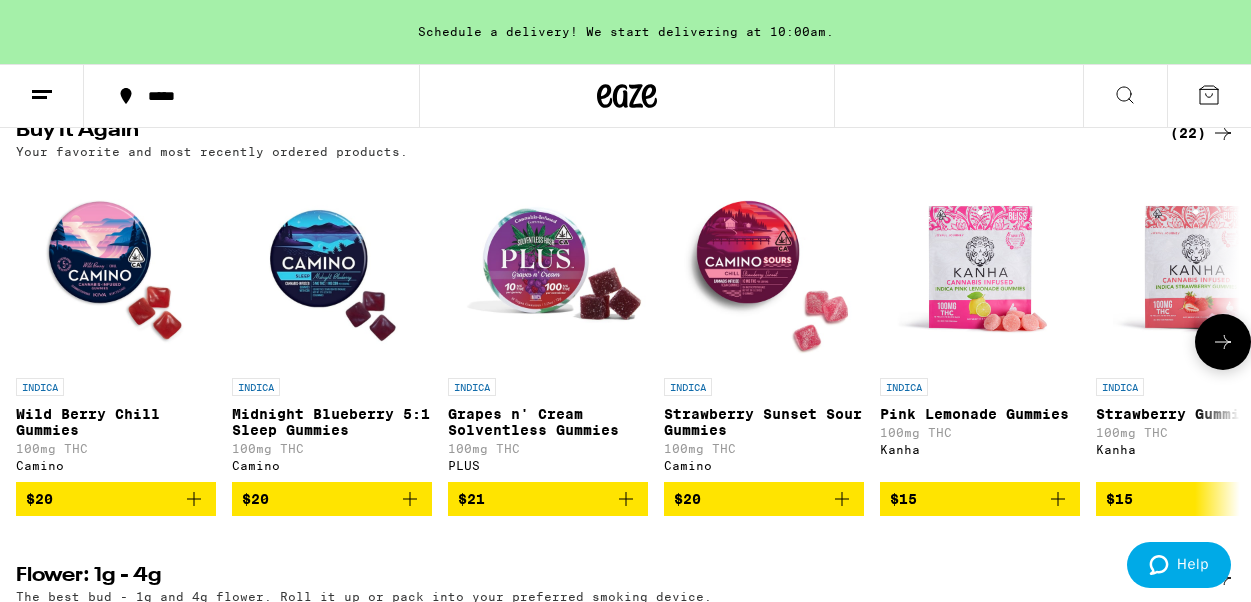 click 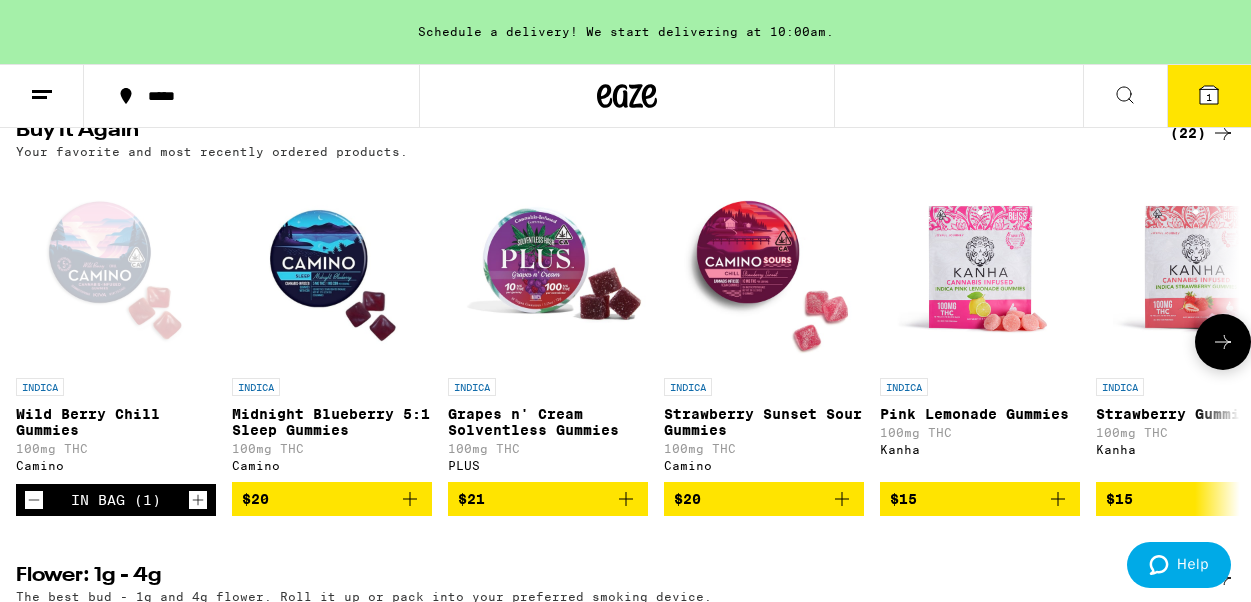click 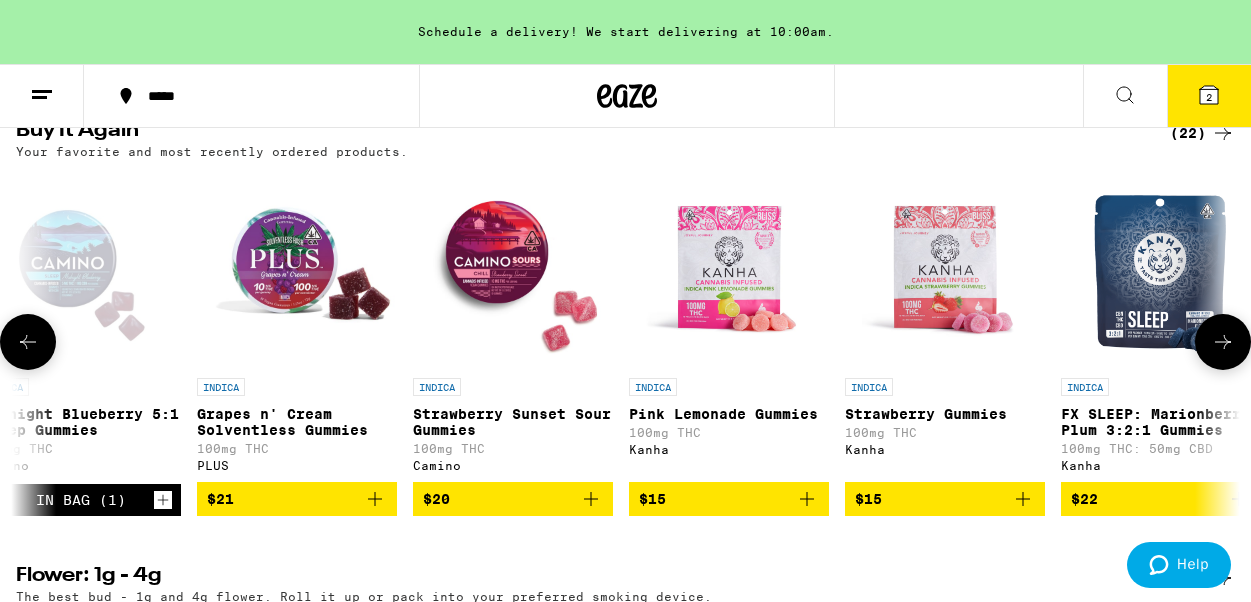 scroll, scrollTop: 0, scrollLeft: 255, axis: horizontal 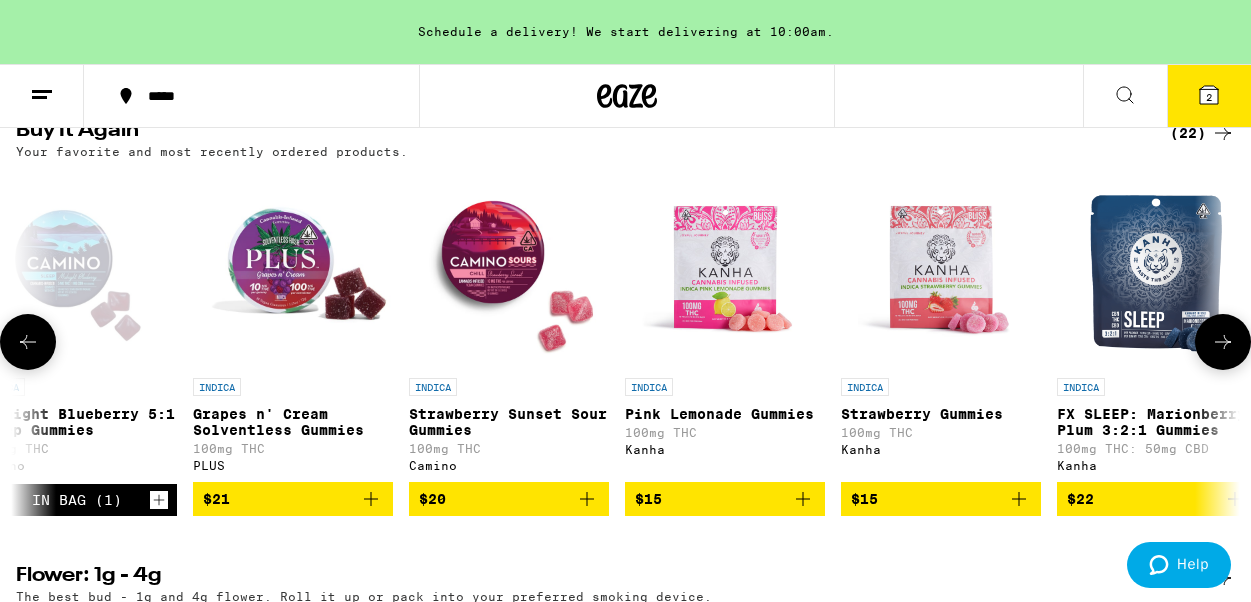 click 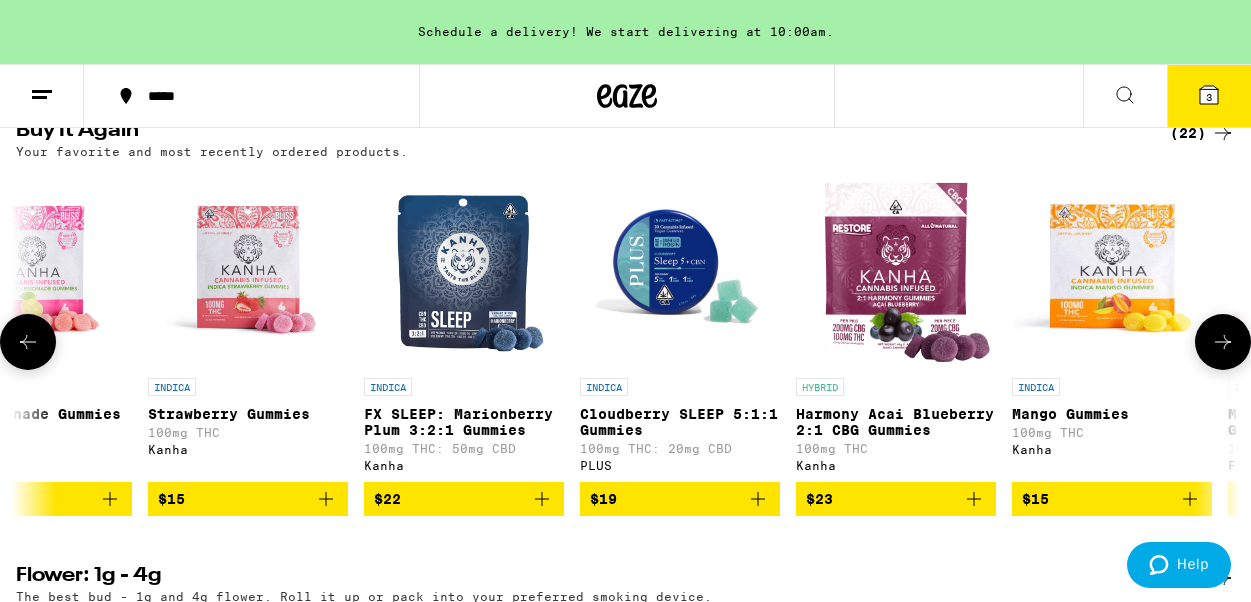 scroll, scrollTop: 0, scrollLeft: 1036, axis: horizontal 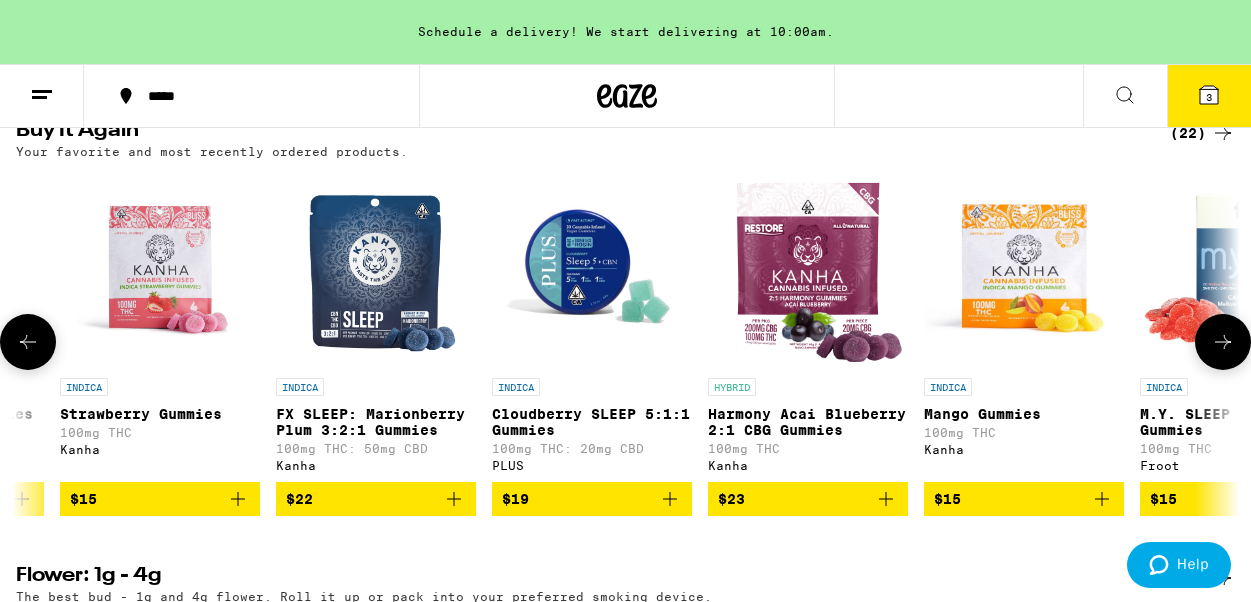 click 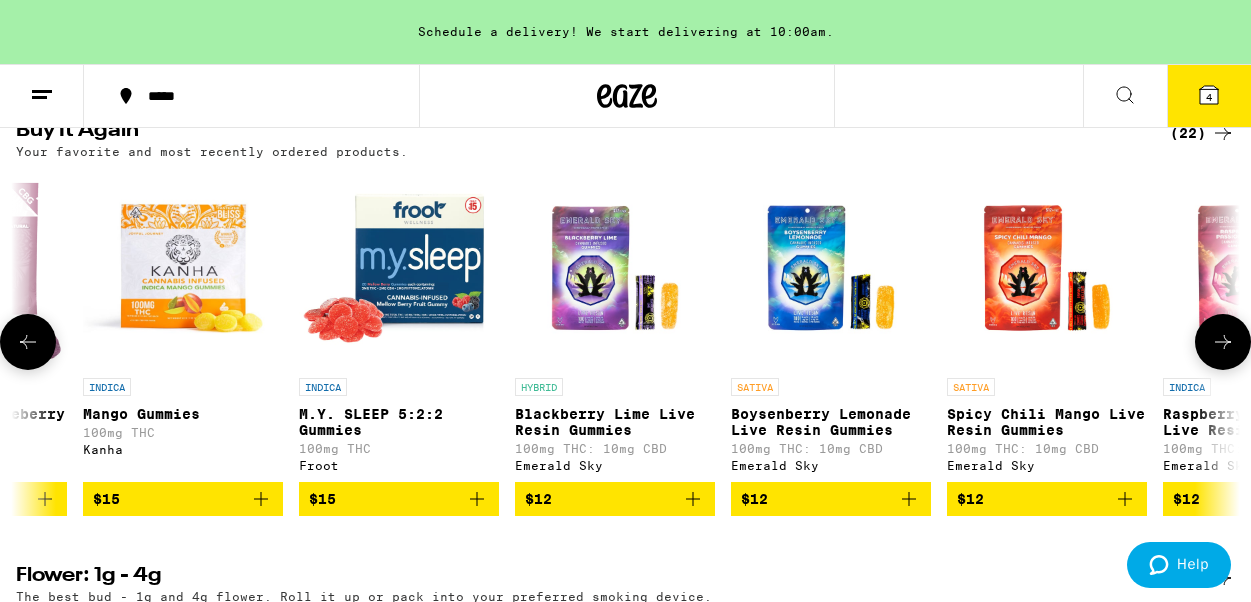 scroll, scrollTop: 0, scrollLeft: 1878, axis: horizontal 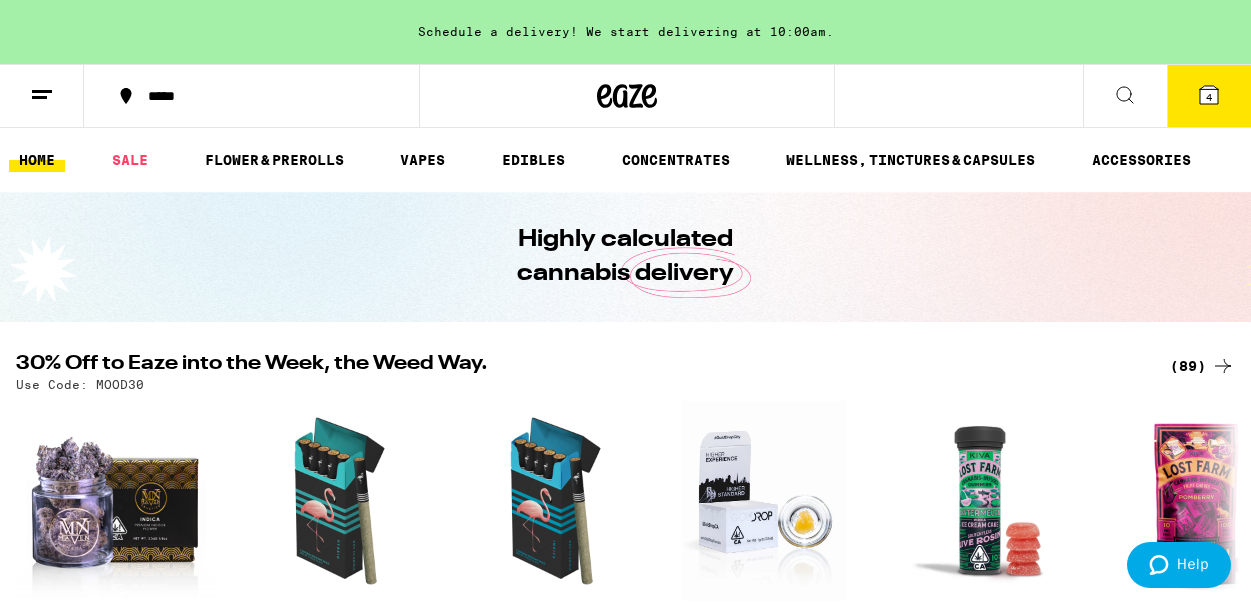 click 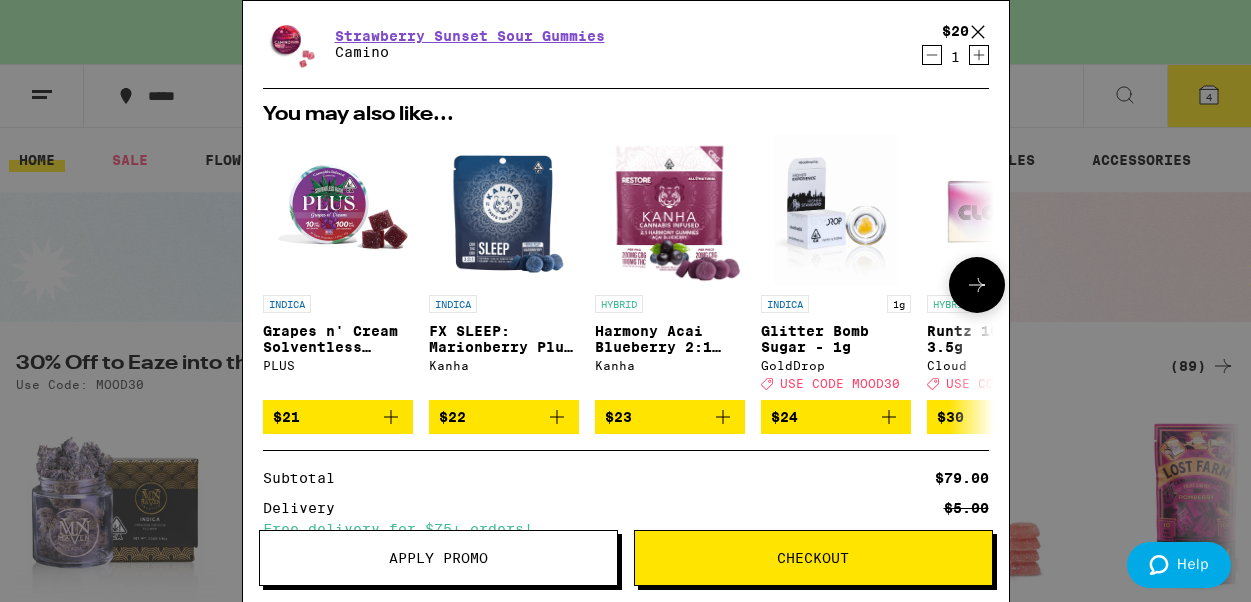 scroll, scrollTop: 533, scrollLeft: 0, axis: vertical 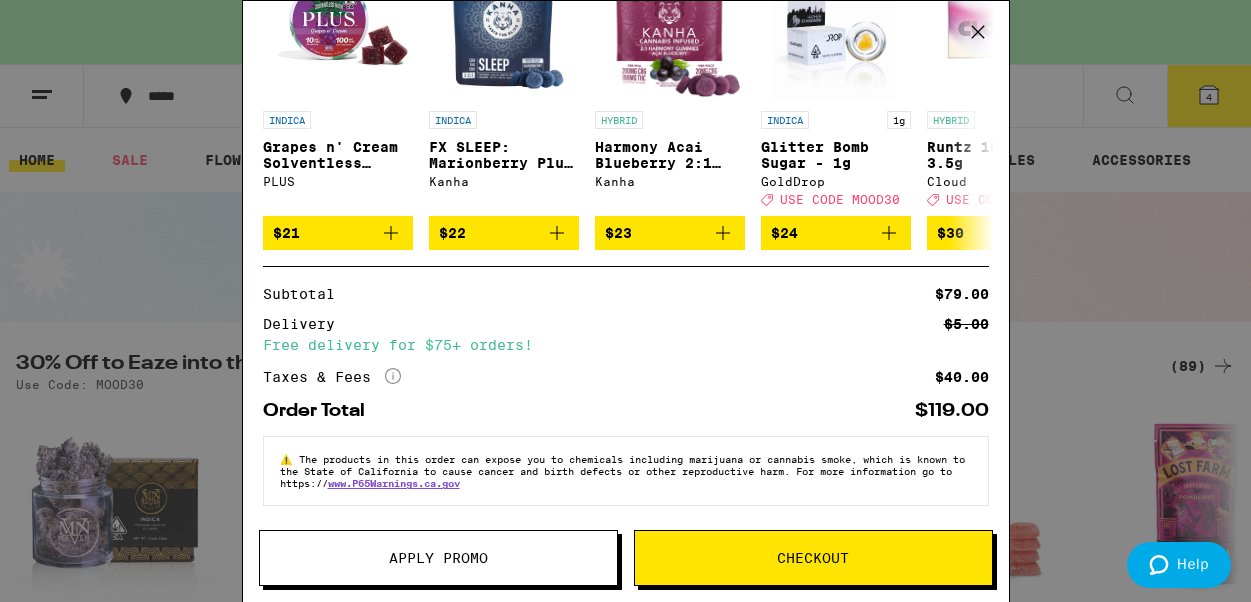 click on "Checkout" at bounding box center (813, 558) 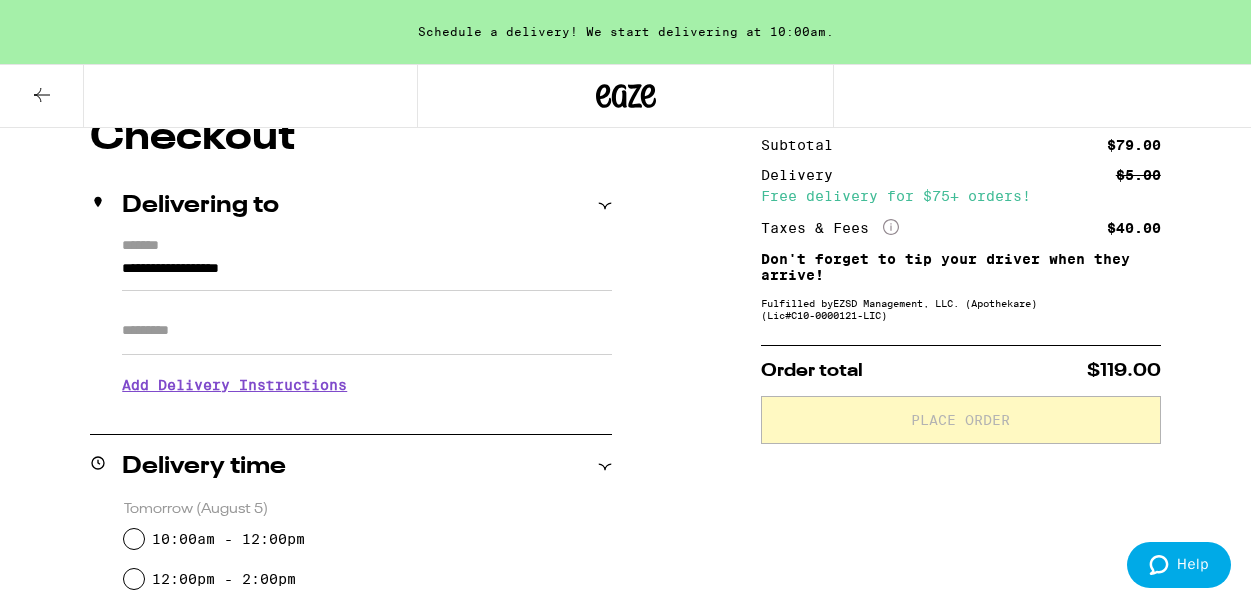 scroll, scrollTop: 201, scrollLeft: 0, axis: vertical 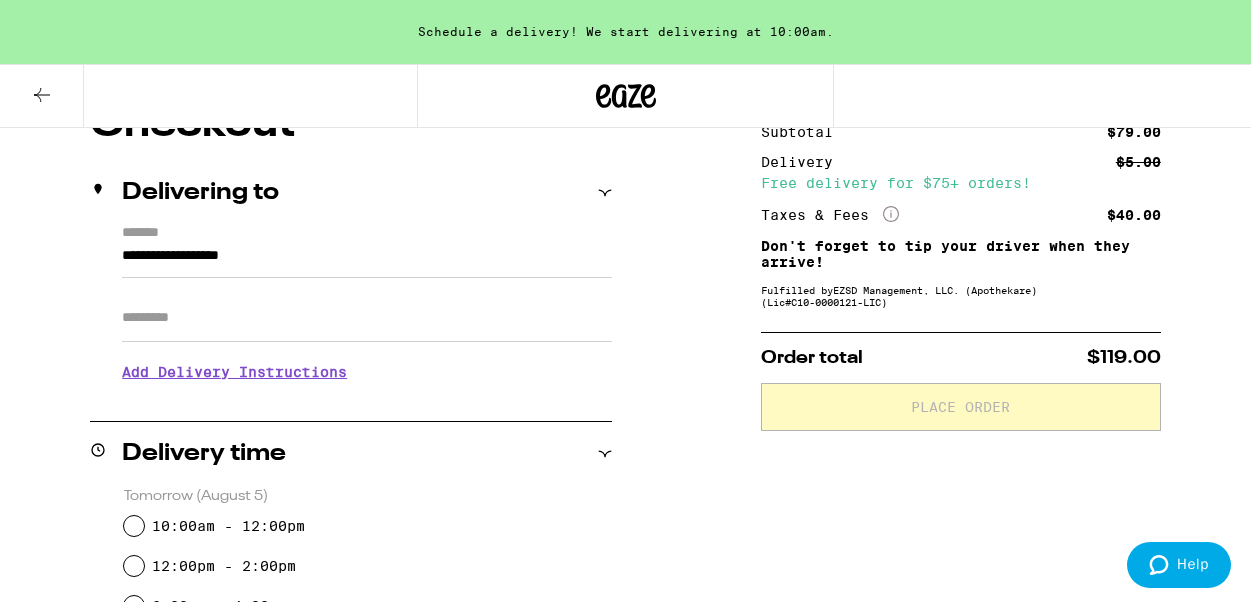 click on "Apt/Suite" at bounding box center (367, 318) 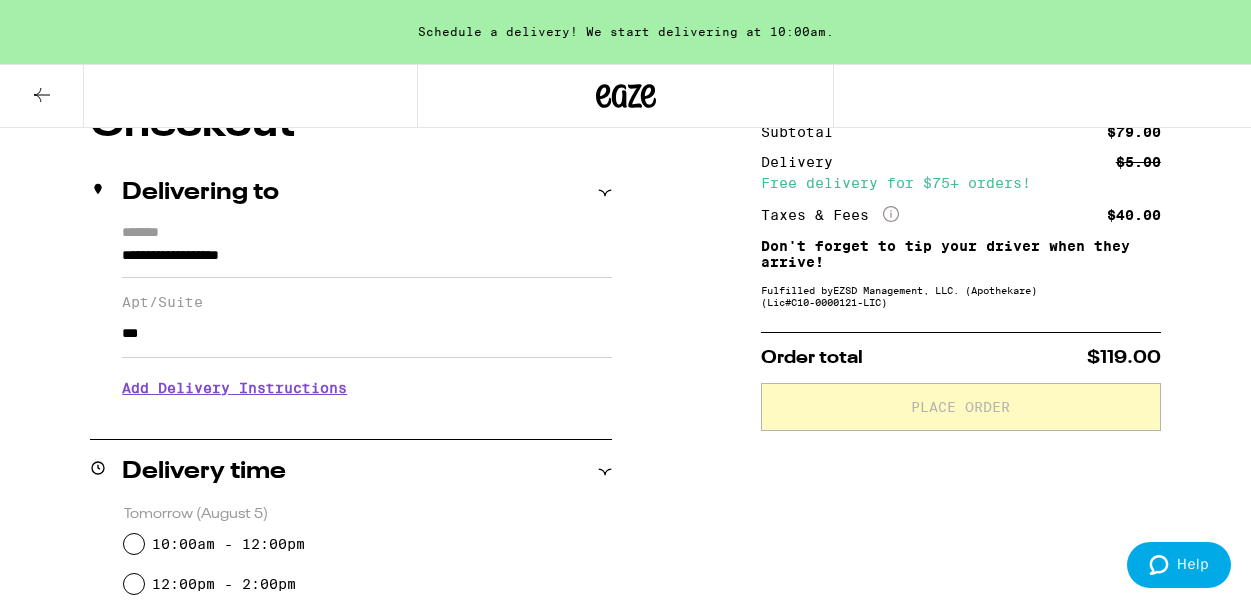 click on "Add Delivery Instructions" at bounding box center (367, 388) 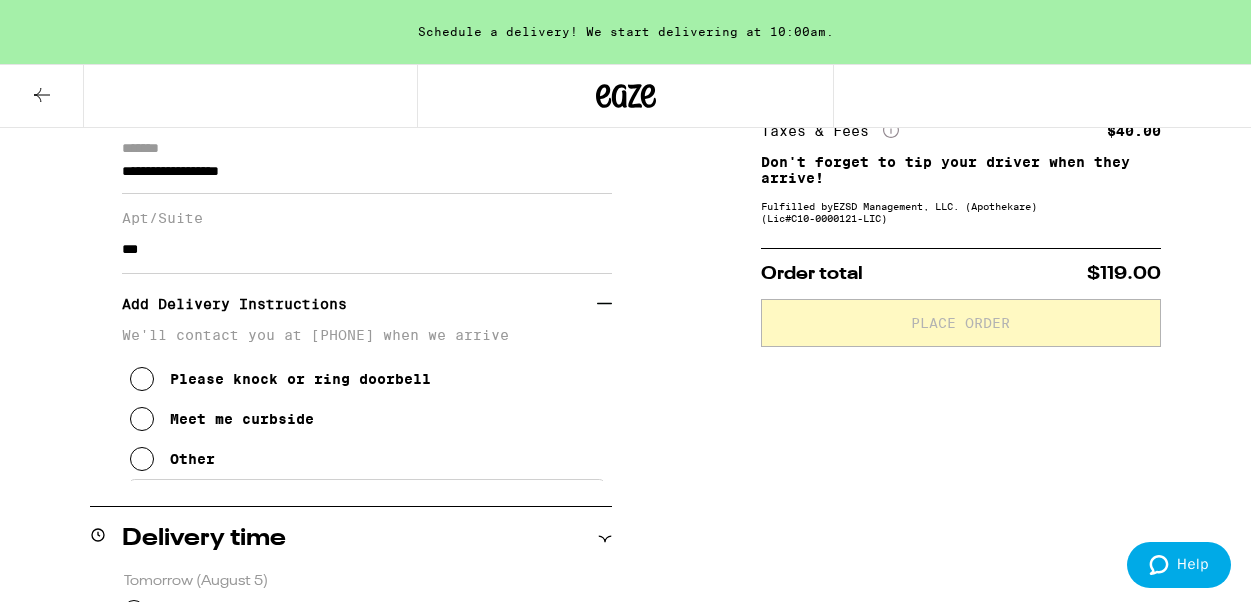scroll, scrollTop: 356, scrollLeft: 0, axis: vertical 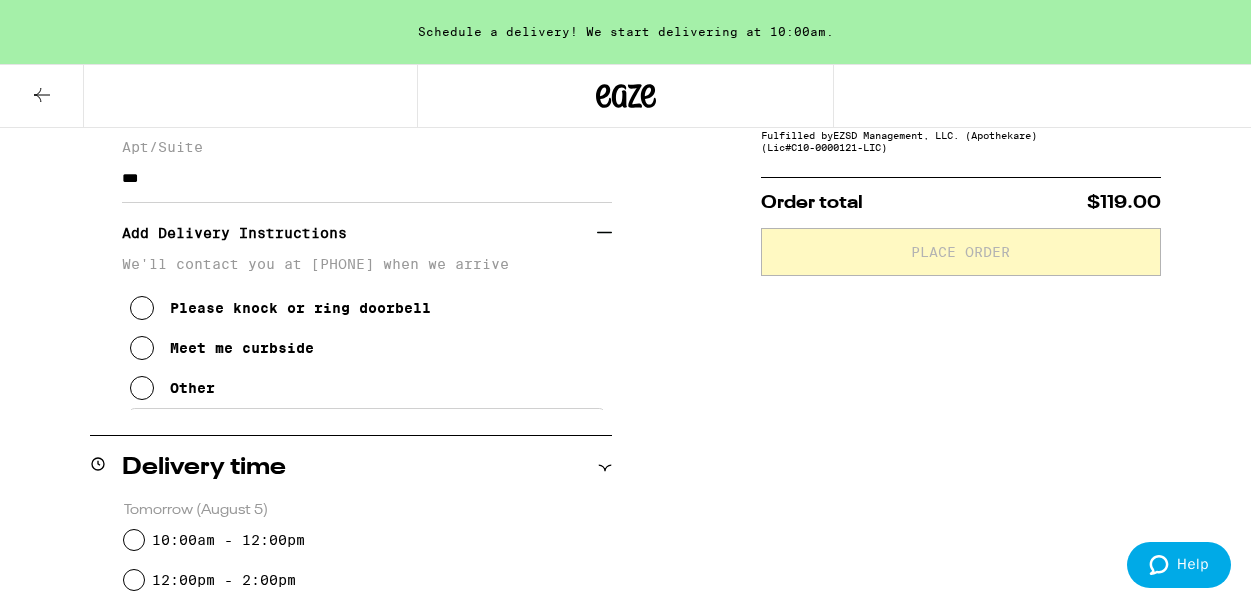 click at bounding box center [142, 388] 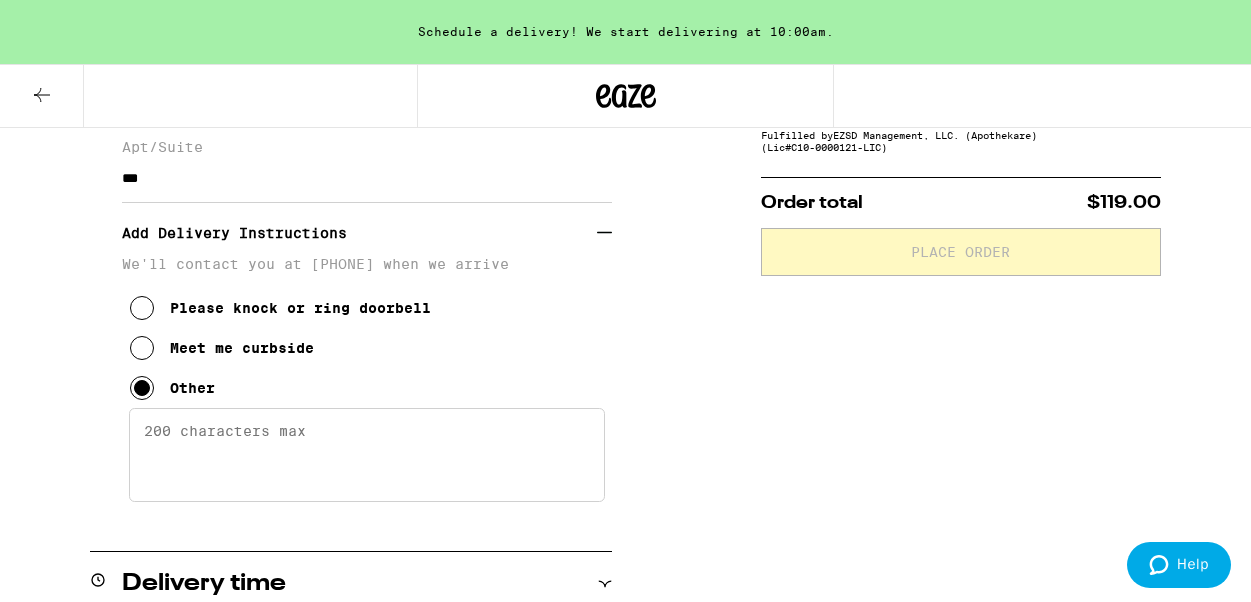 click on "Enter any other delivery instructions you want driver to know" at bounding box center (367, 455) 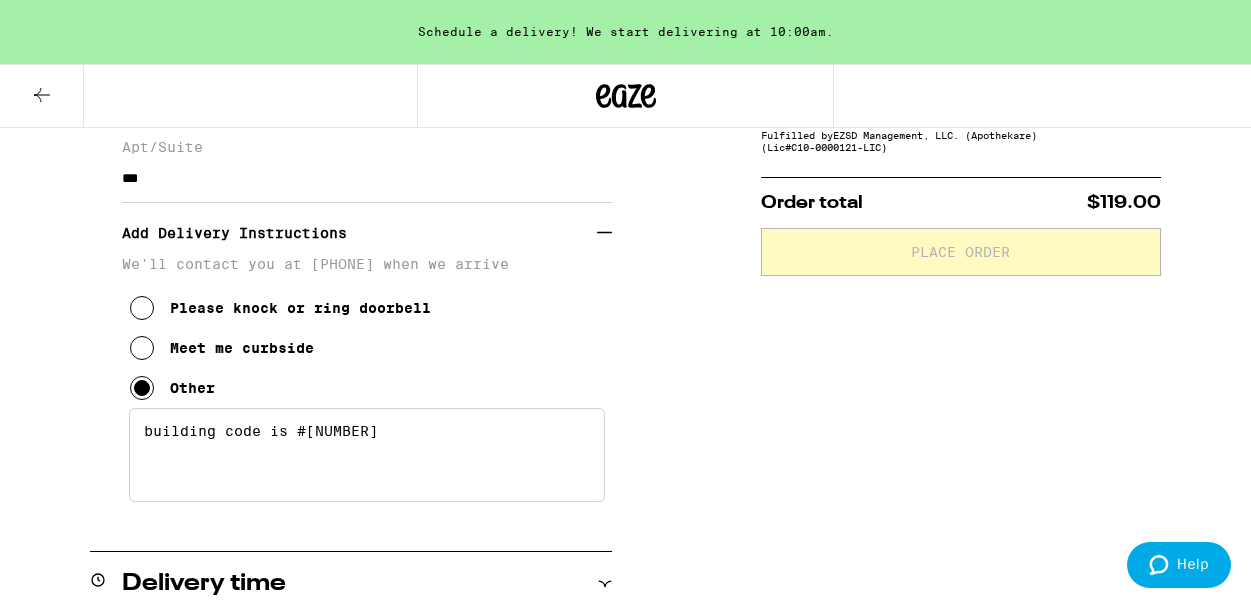 type on "building code is #[NUMBER]" 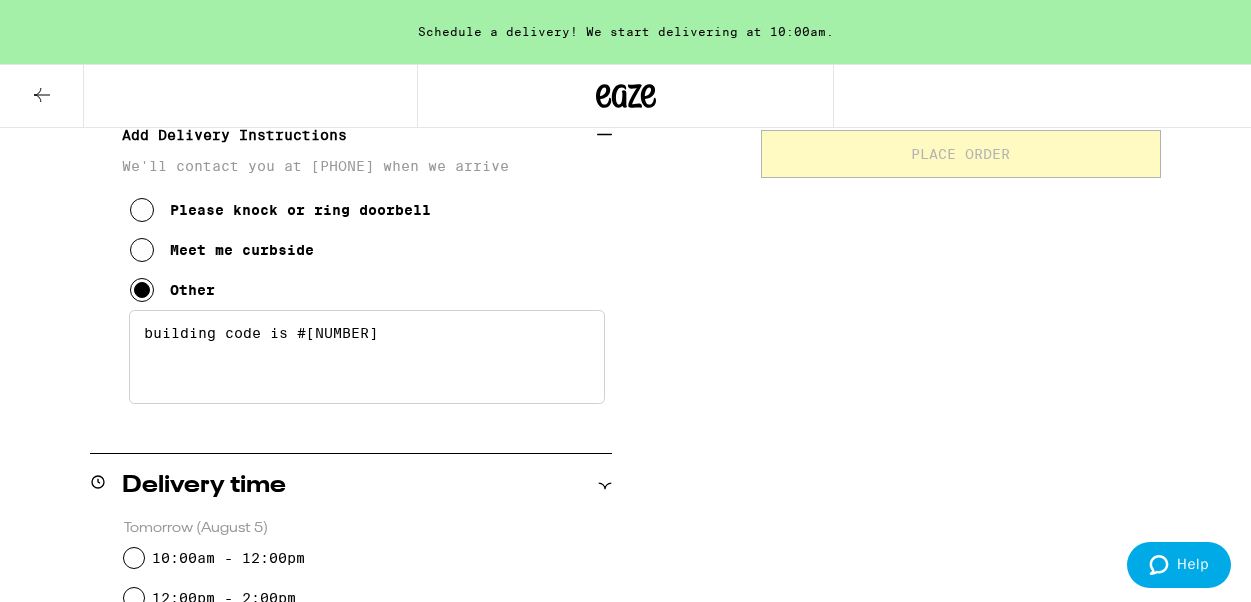 scroll, scrollTop: 0, scrollLeft: 0, axis: both 